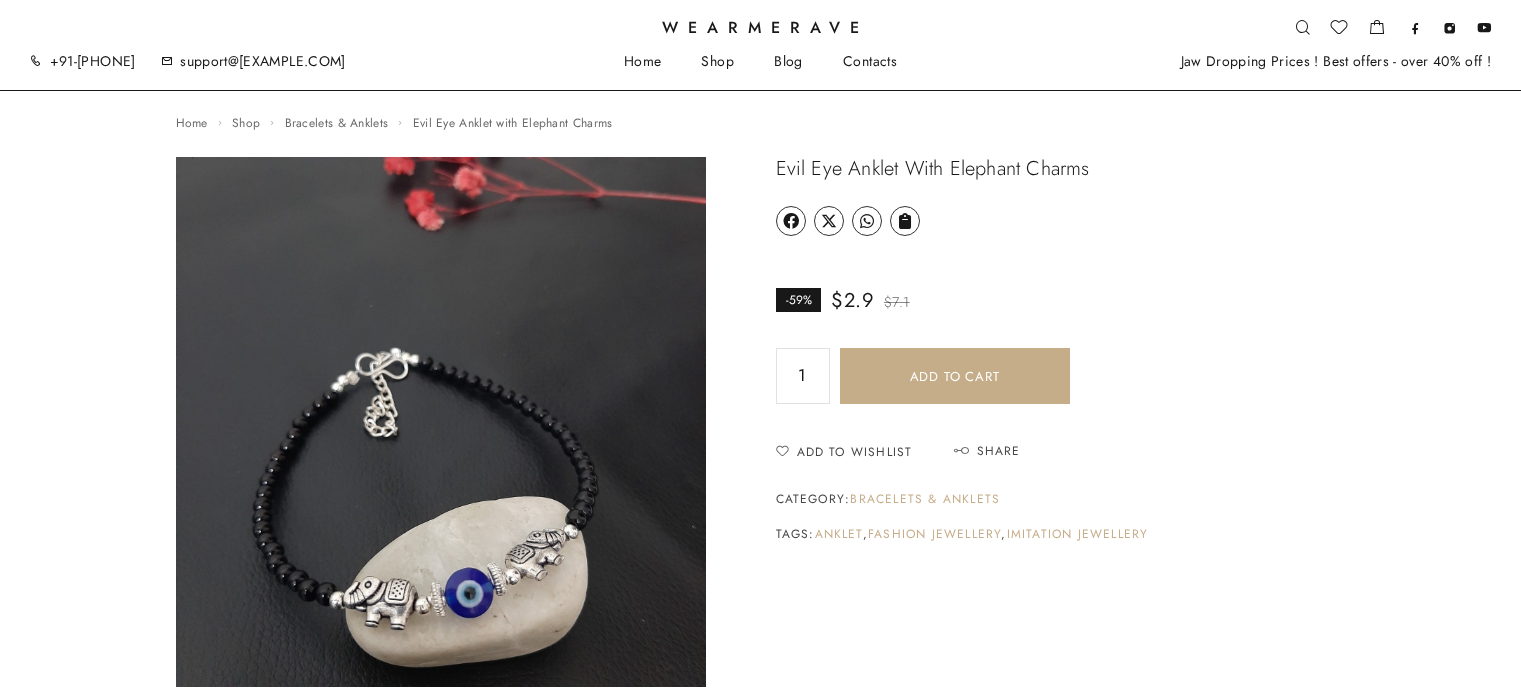scroll, scrollTop: 0, scrollLeft: 0, axis: both 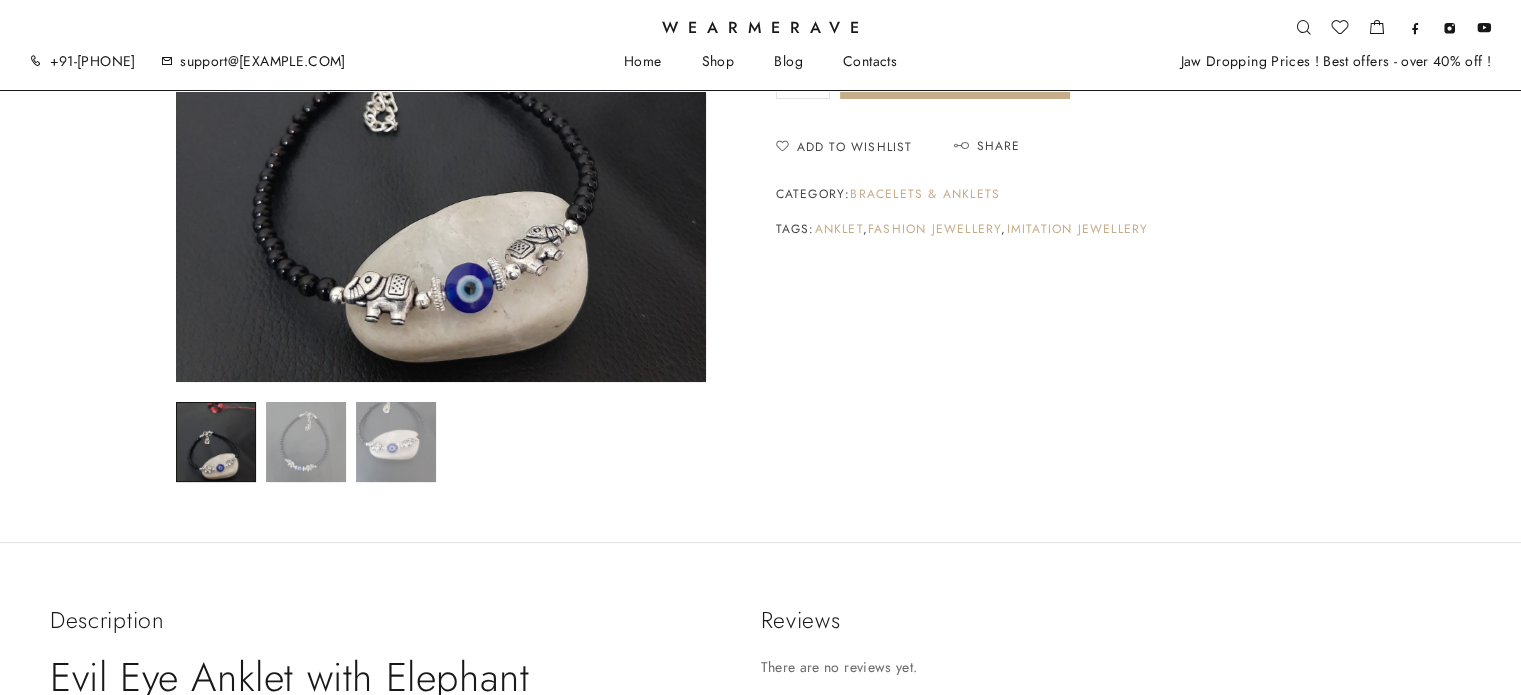 click at bounding box center (216, 442) 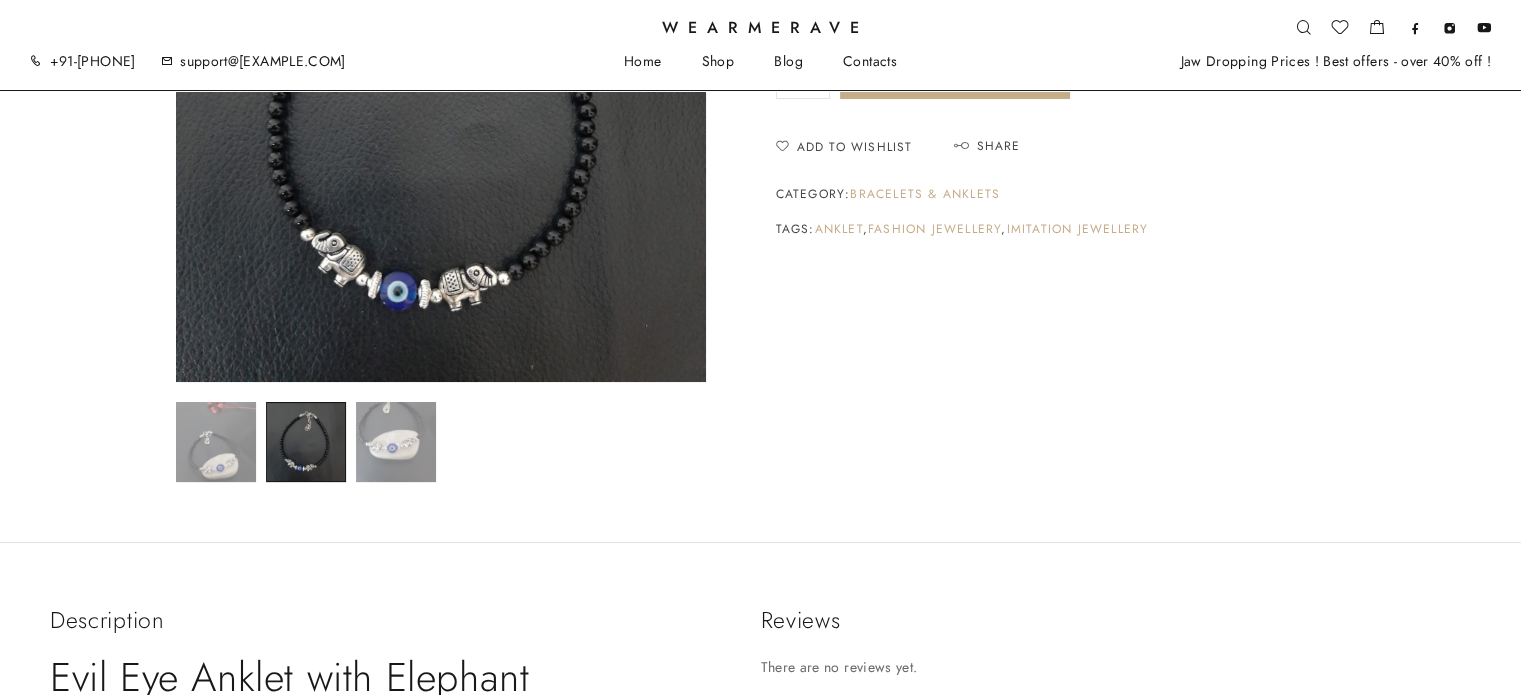 click at bounding box center (396, 442) 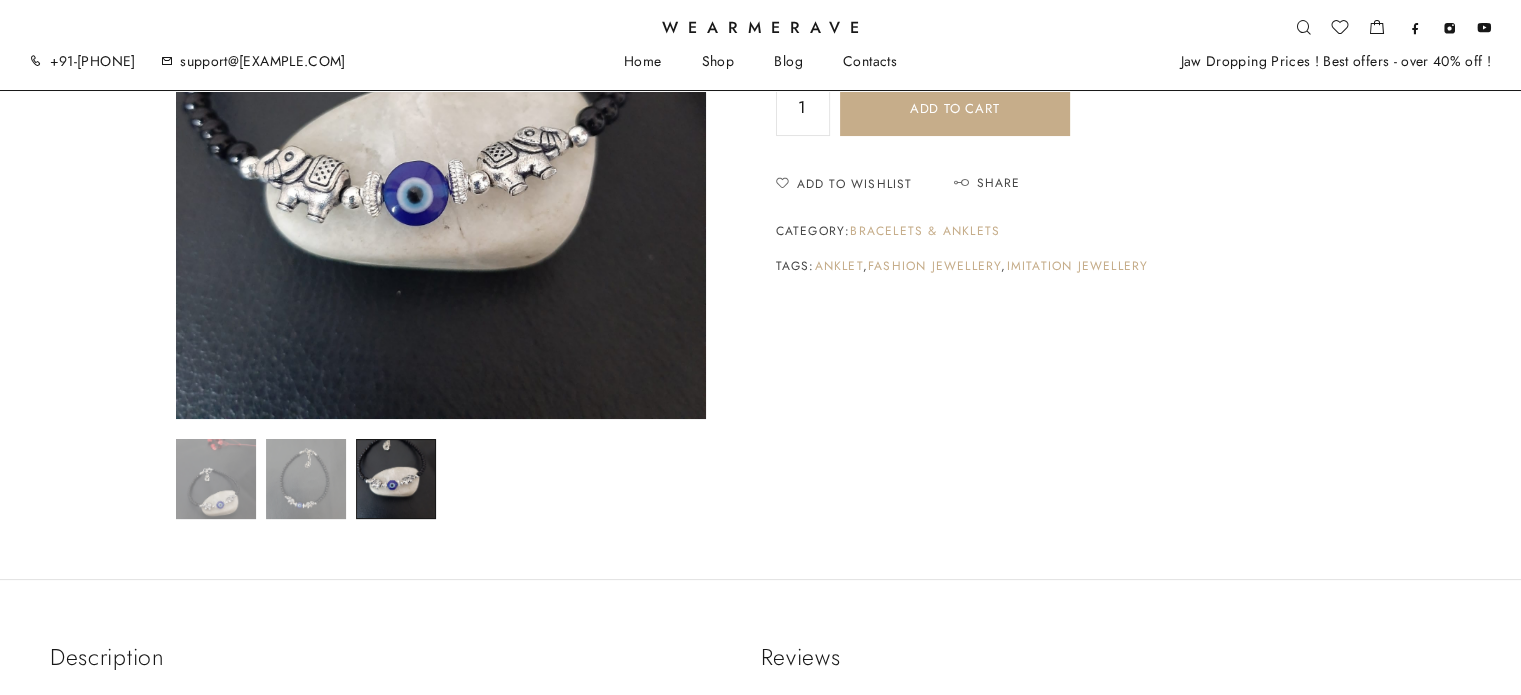 scroll, scrollTop: 0, scrollLeft: 0, axis: both 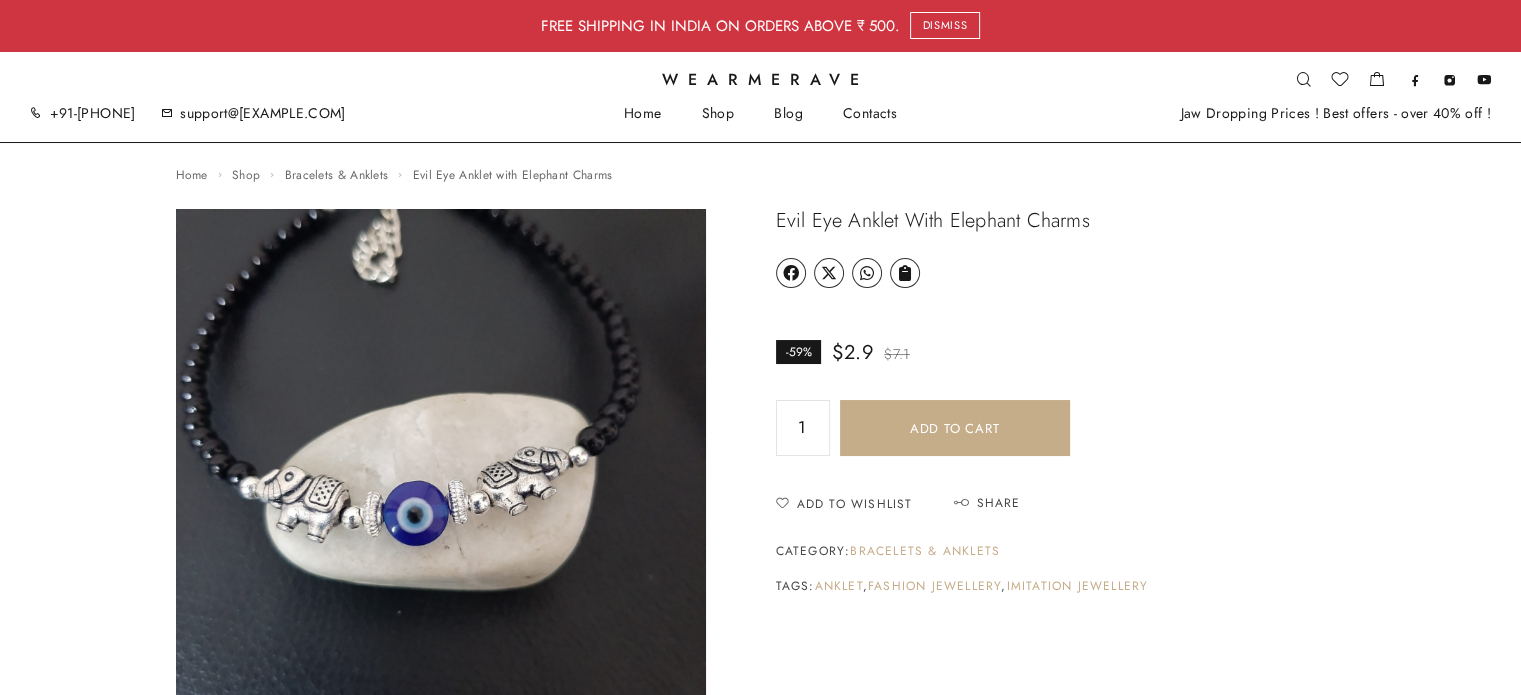 click on "Evil Eye Anklet with Elephant Charms" at bounding box center [513, 176] 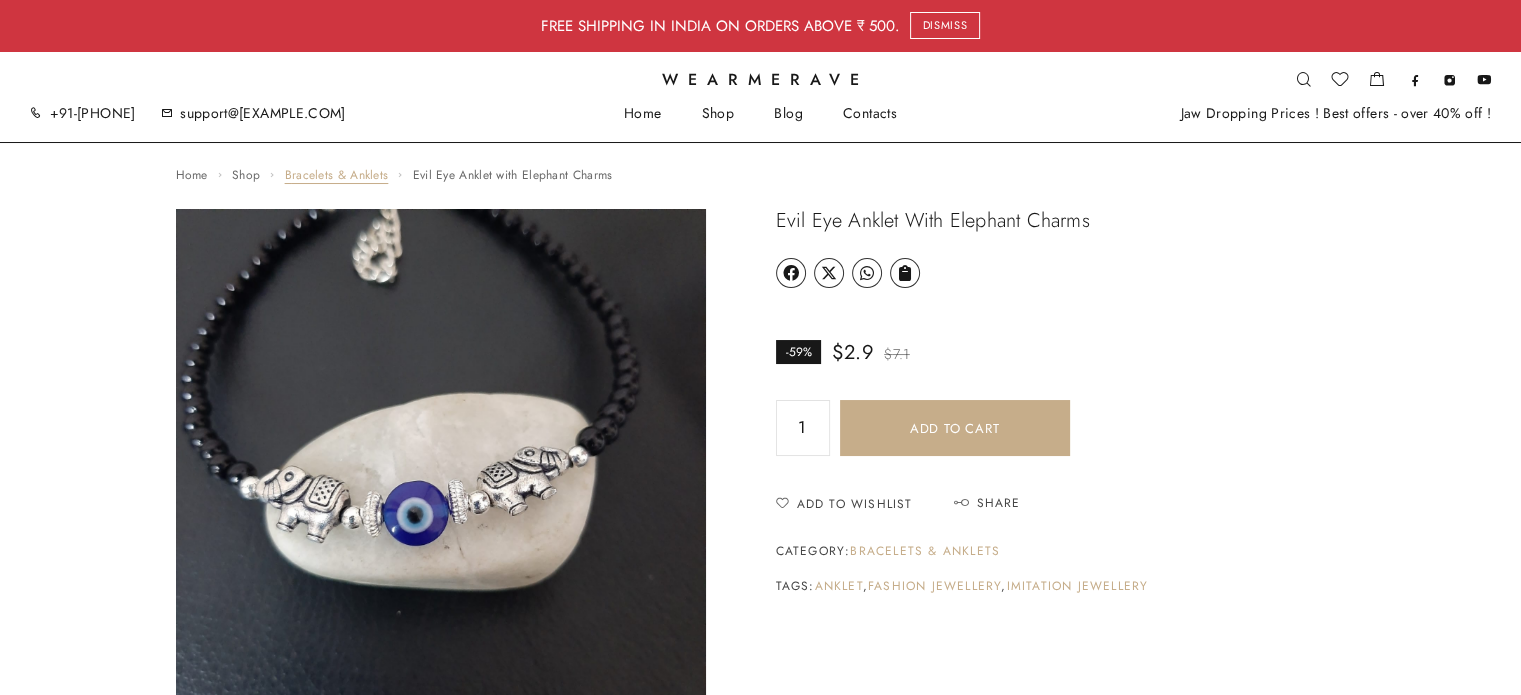 click on "Bracelets & Anklets" at bounding box center [337, 175] 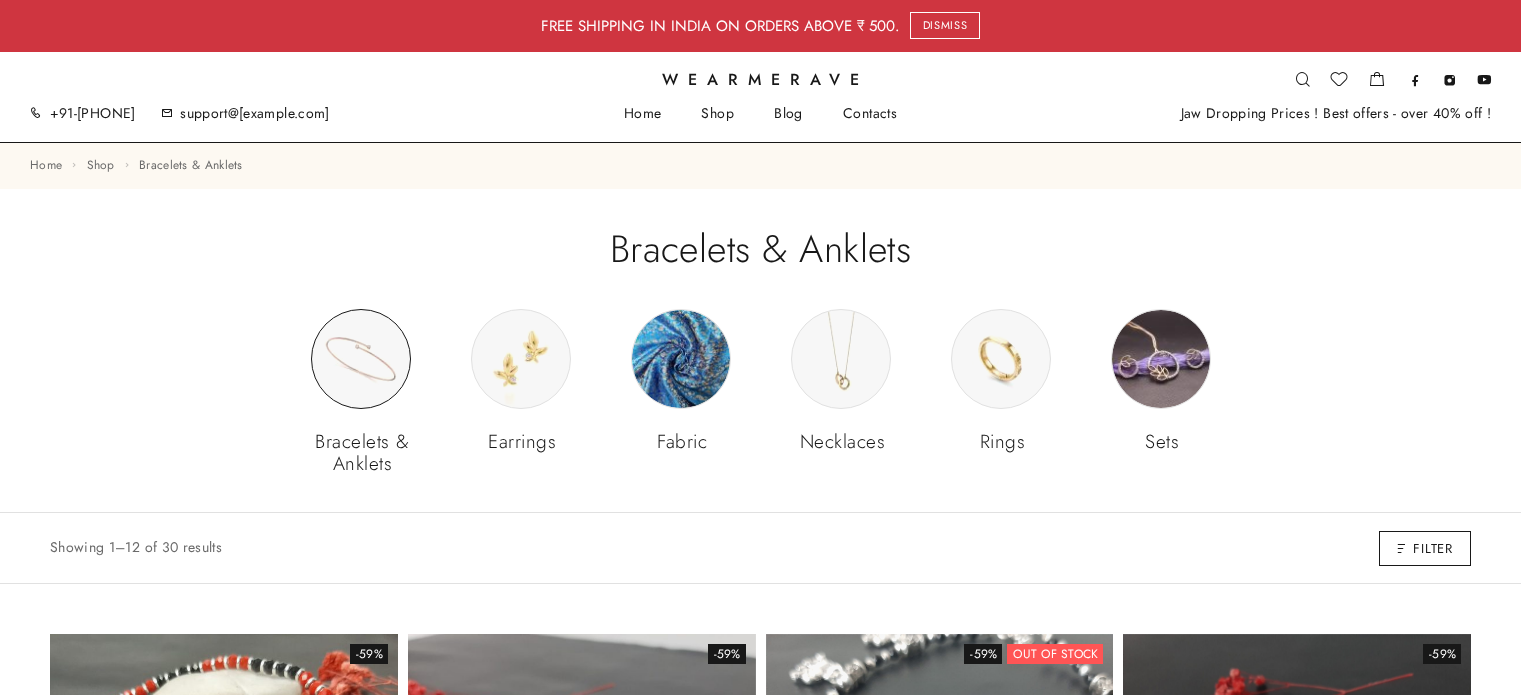 scroll, scrollTop: 0, scrollLeft: 0, axis: both 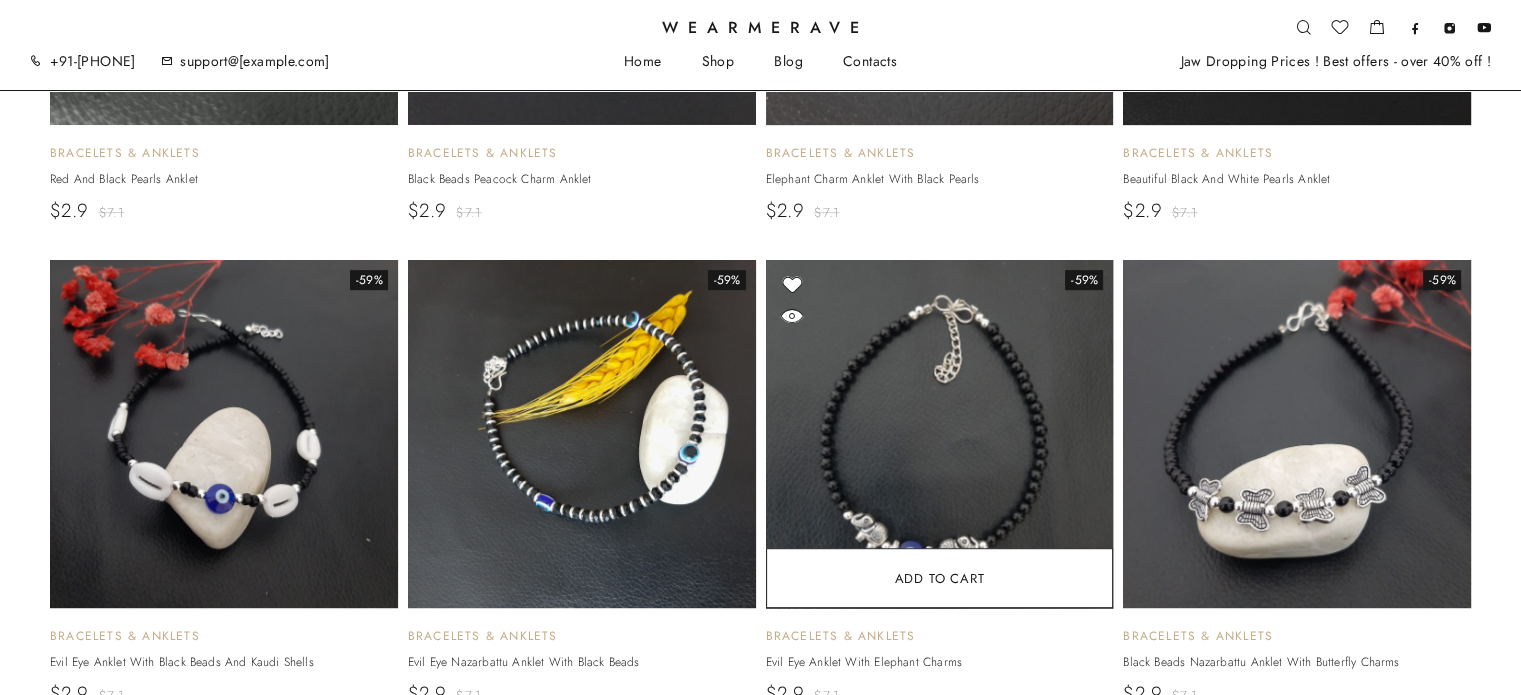 click at bounding box center (939, 434) 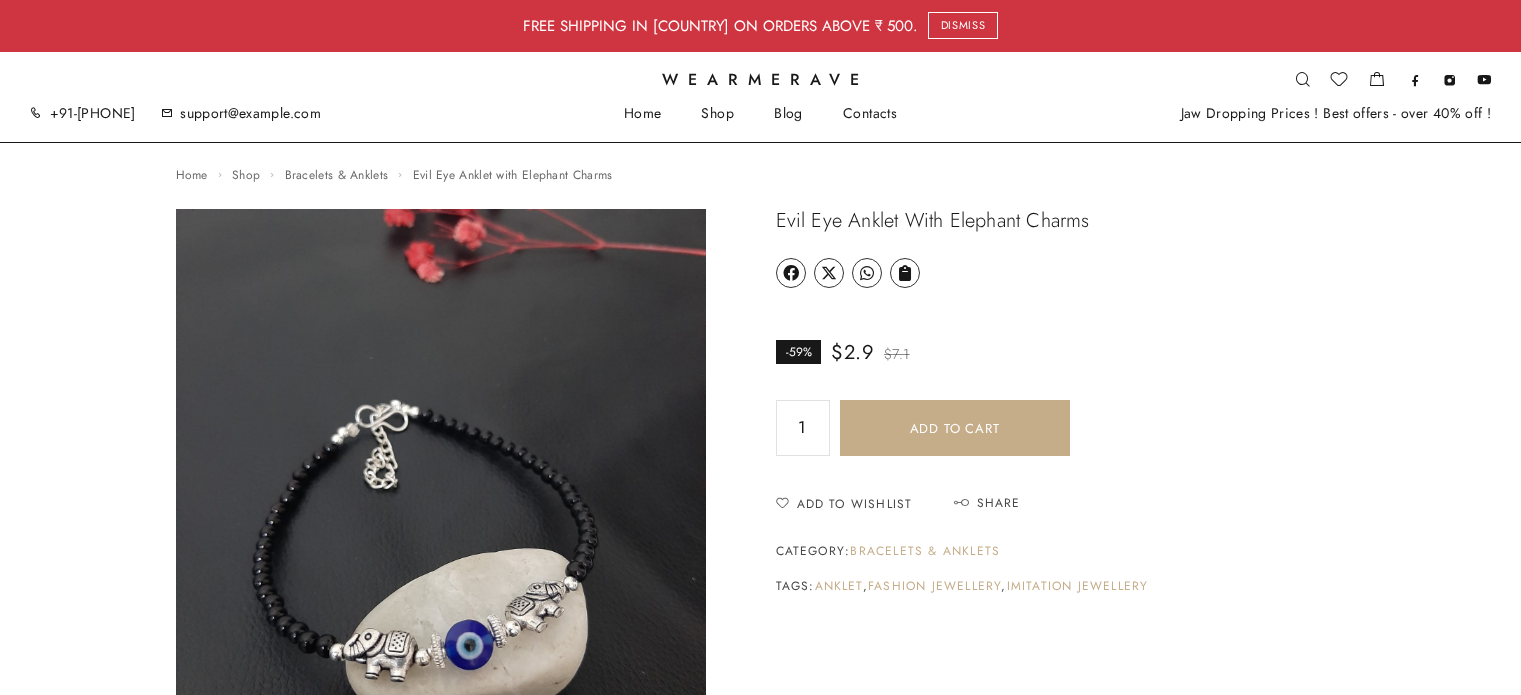 scroll, scrollTop: 0, scrollLeft: 0, axis: both 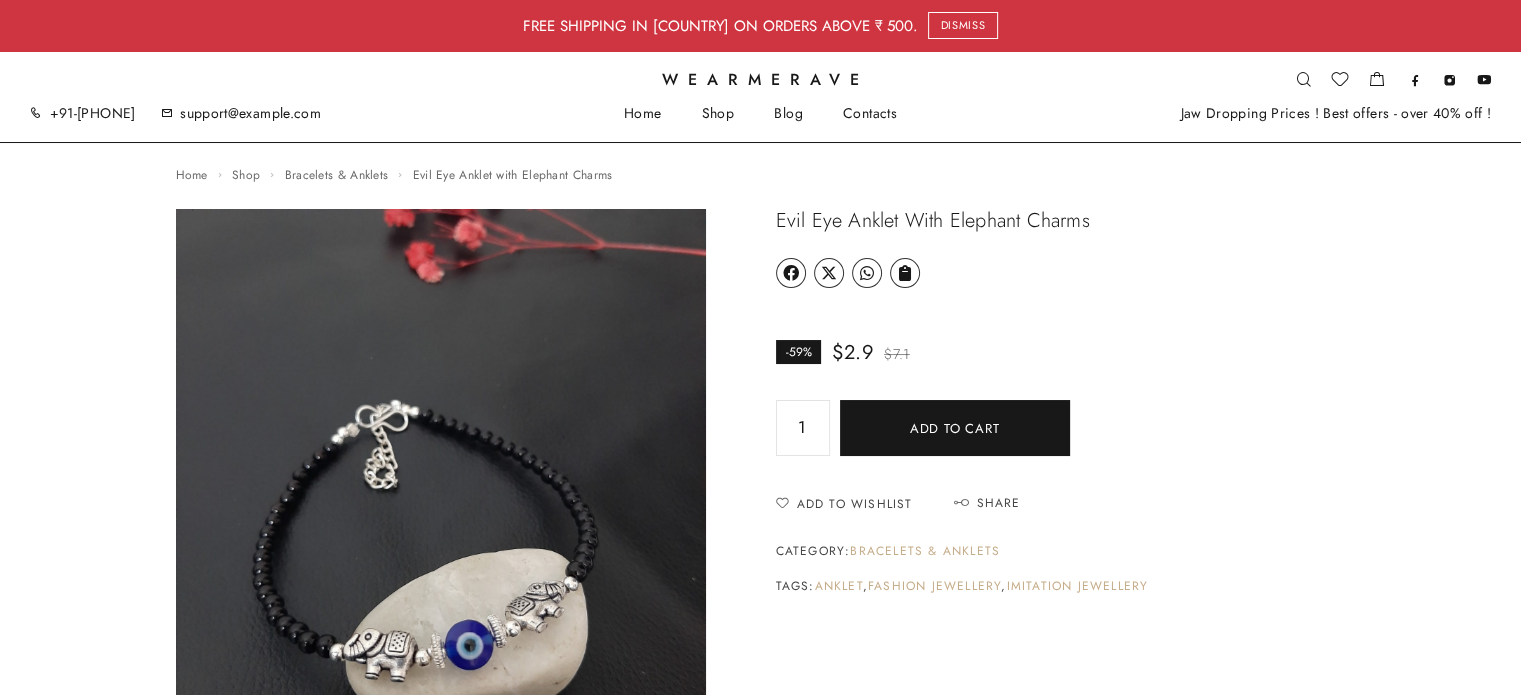 click on "Add to cart" at bounding box center (955, 428) 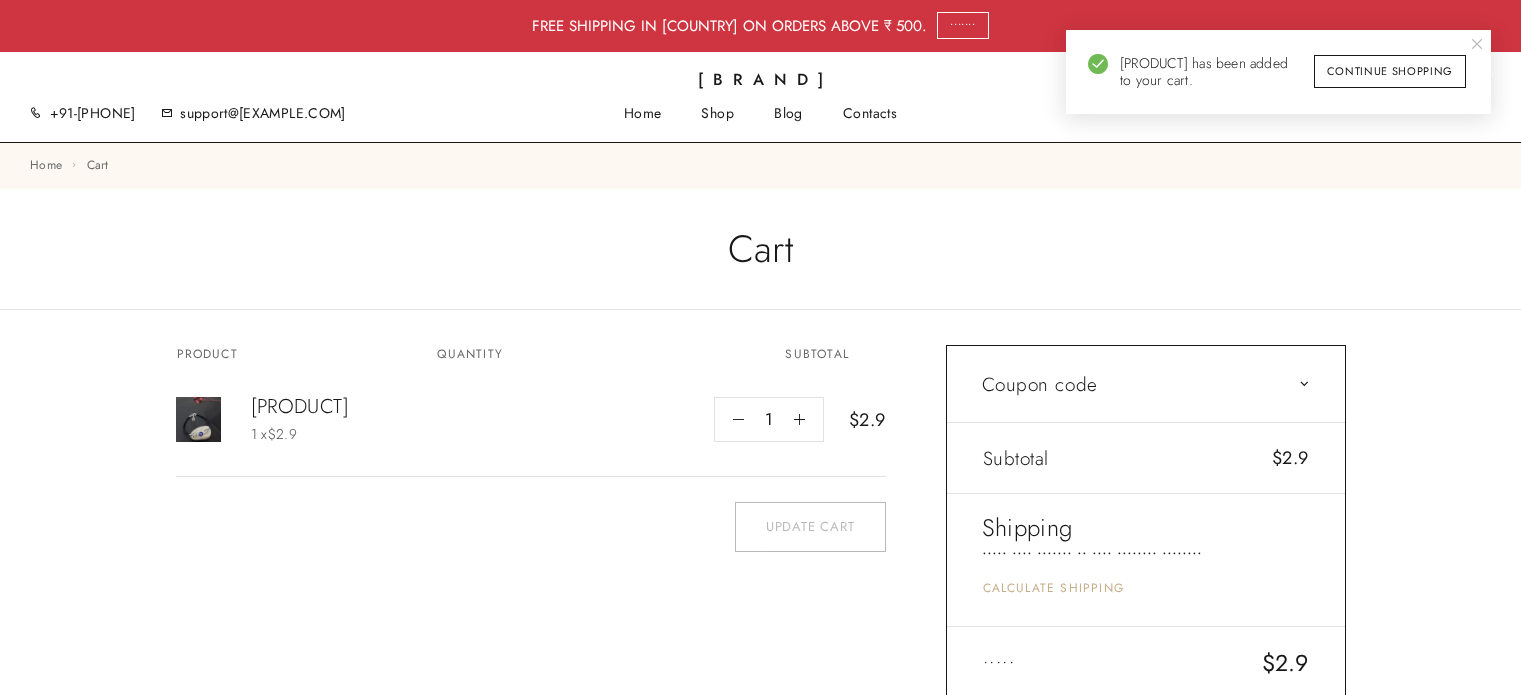 scroll, scrollTop: 0, scrollLeft: 0, axis: both 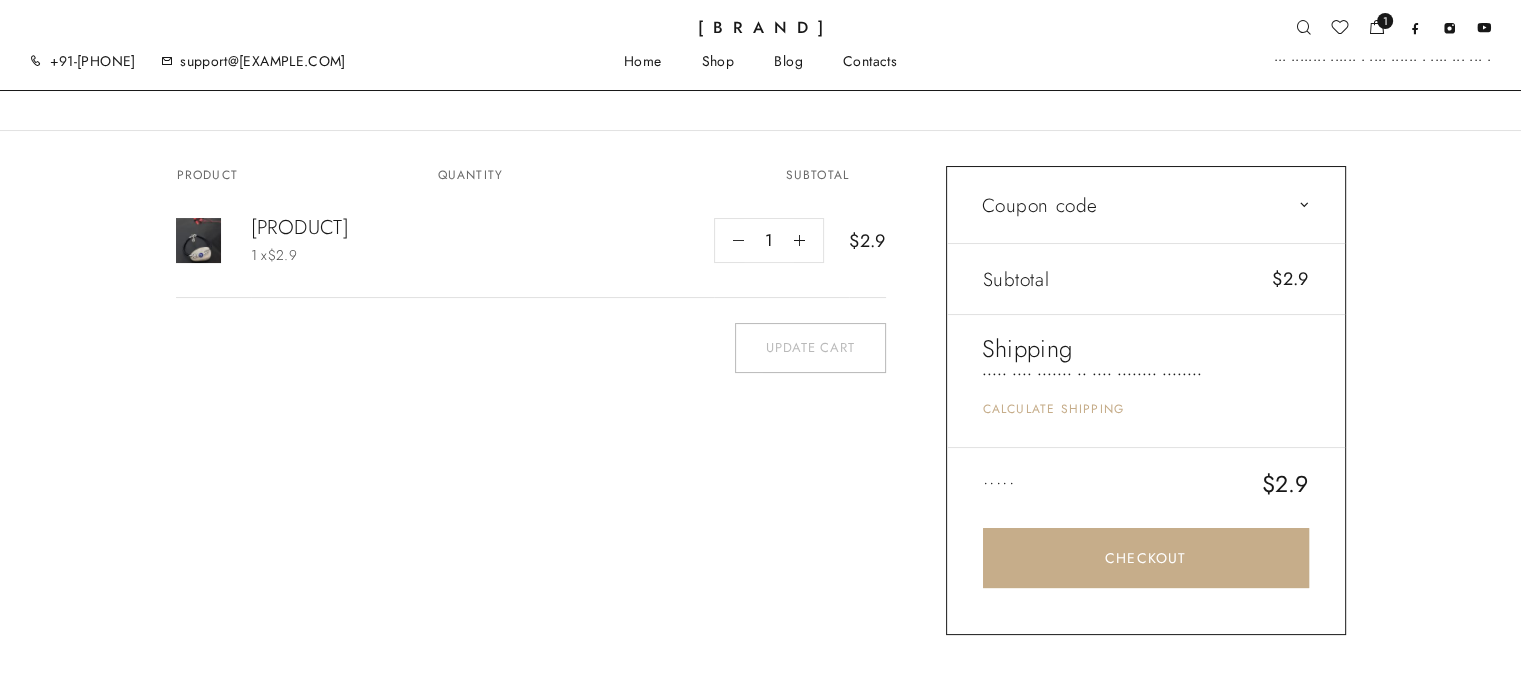click on "•••••• ••••
•••••" at bounding box center (1146, 218) 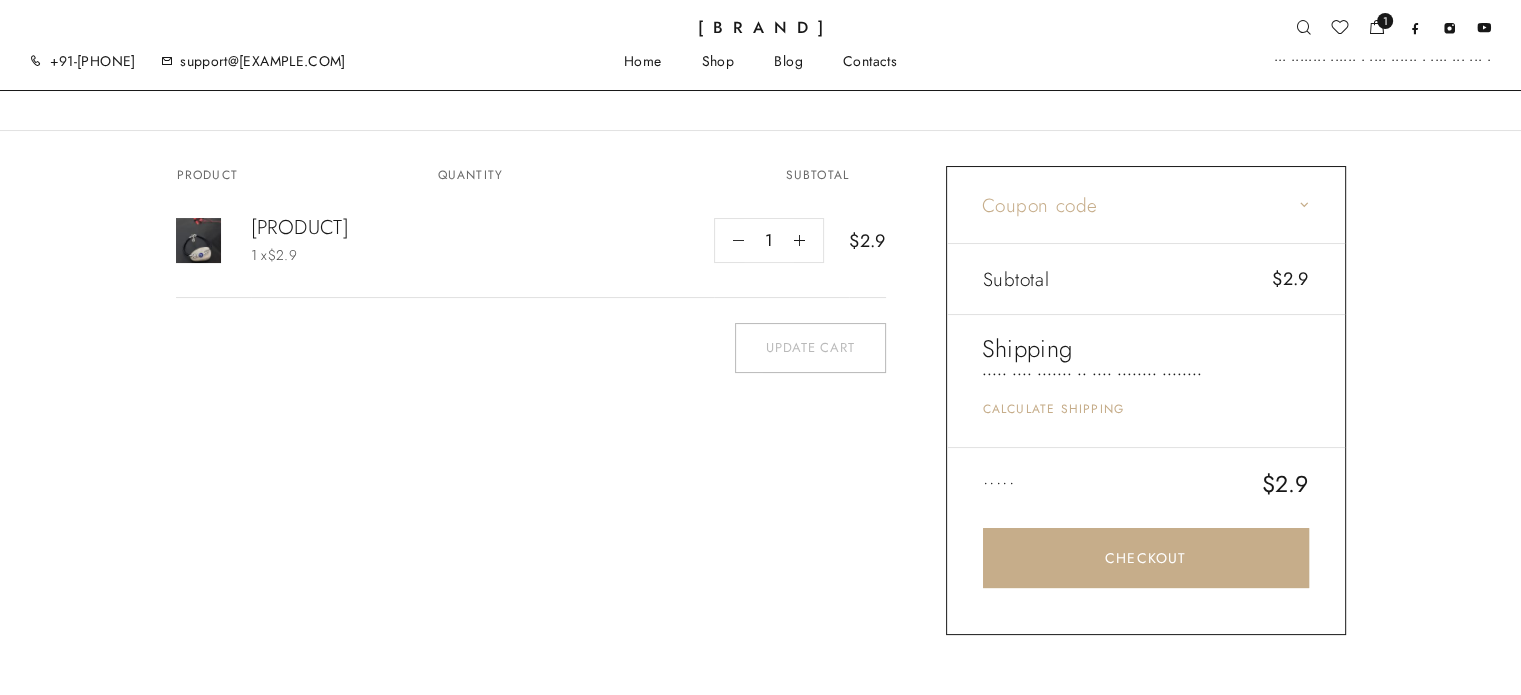 click on "Coupon code" at bounding box center (1146, 205) 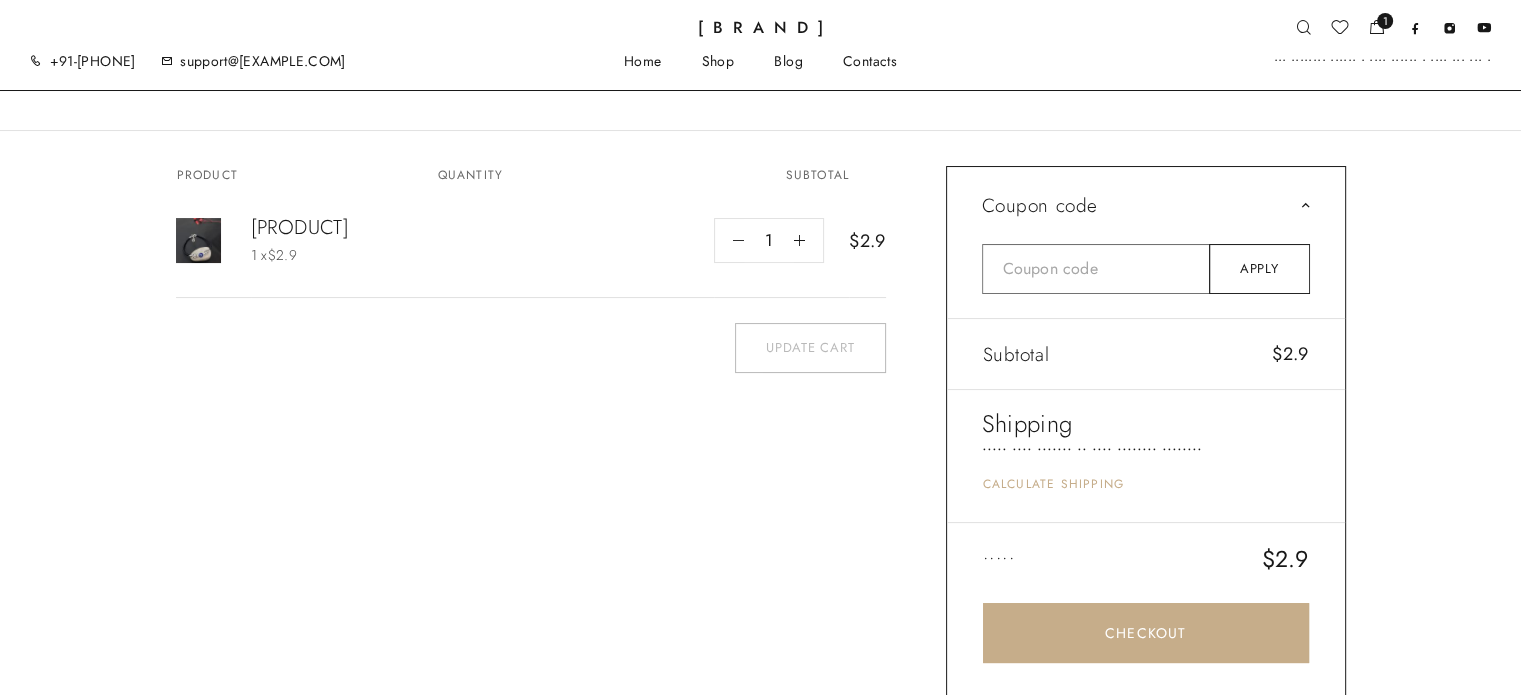 click at bounding box center (1096, 269) 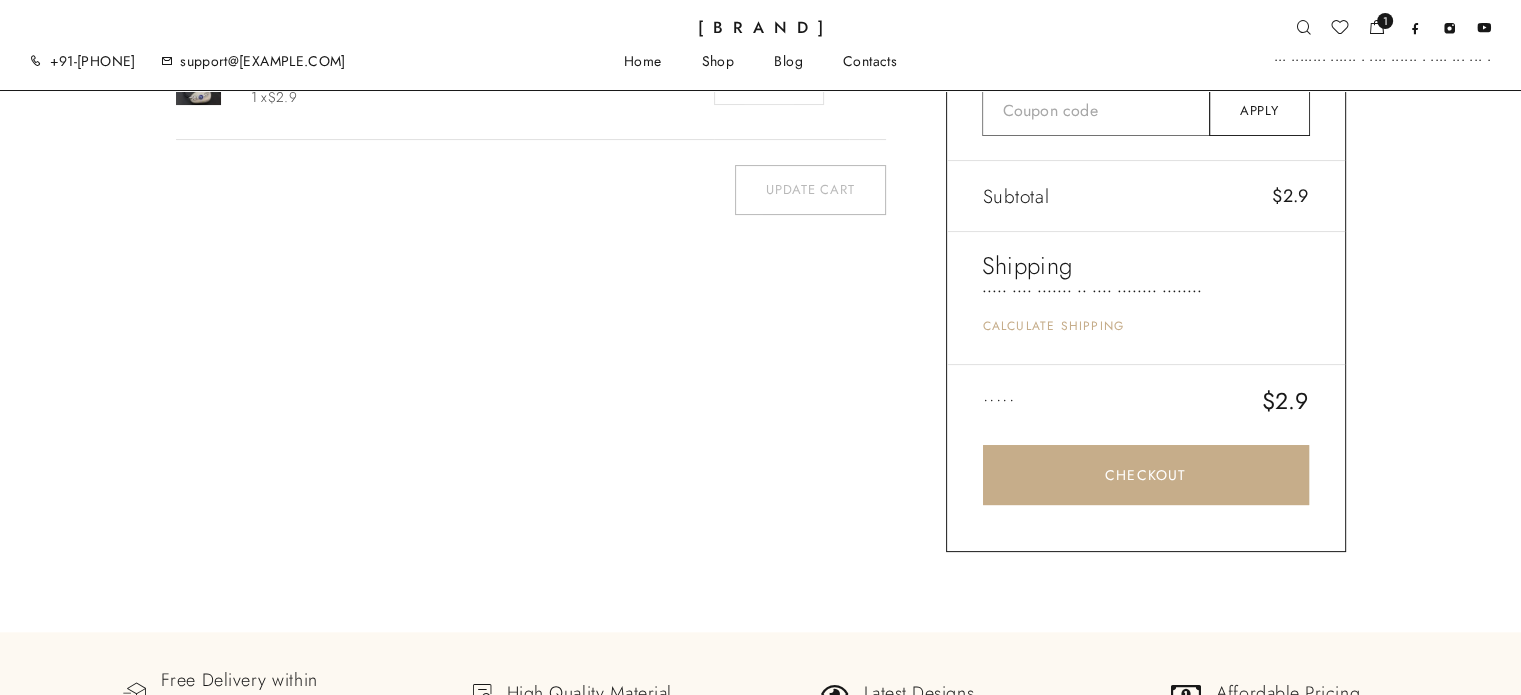 scroll, scrollTop: 339, scrollLeft: 0, axis: vertical 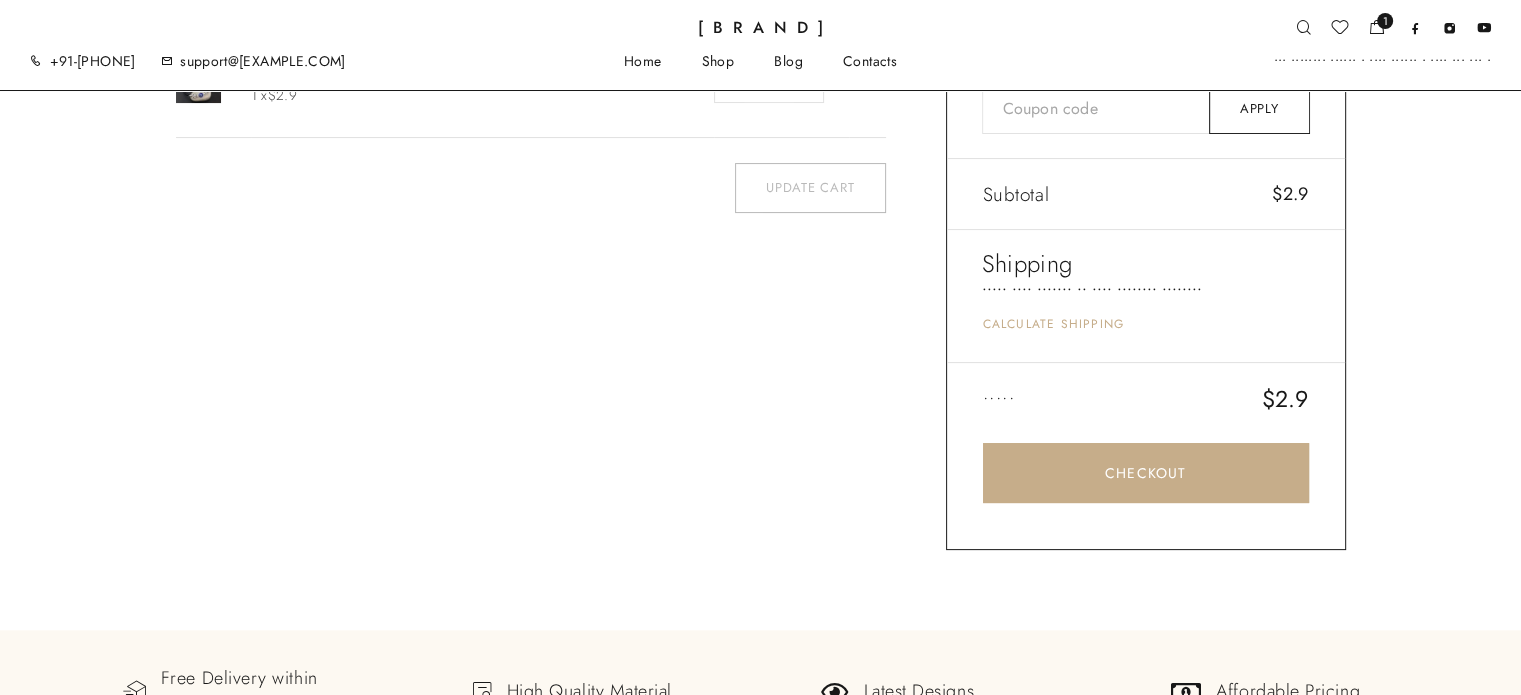click on "Calculate shipping" at bounding box center (1146, 322) 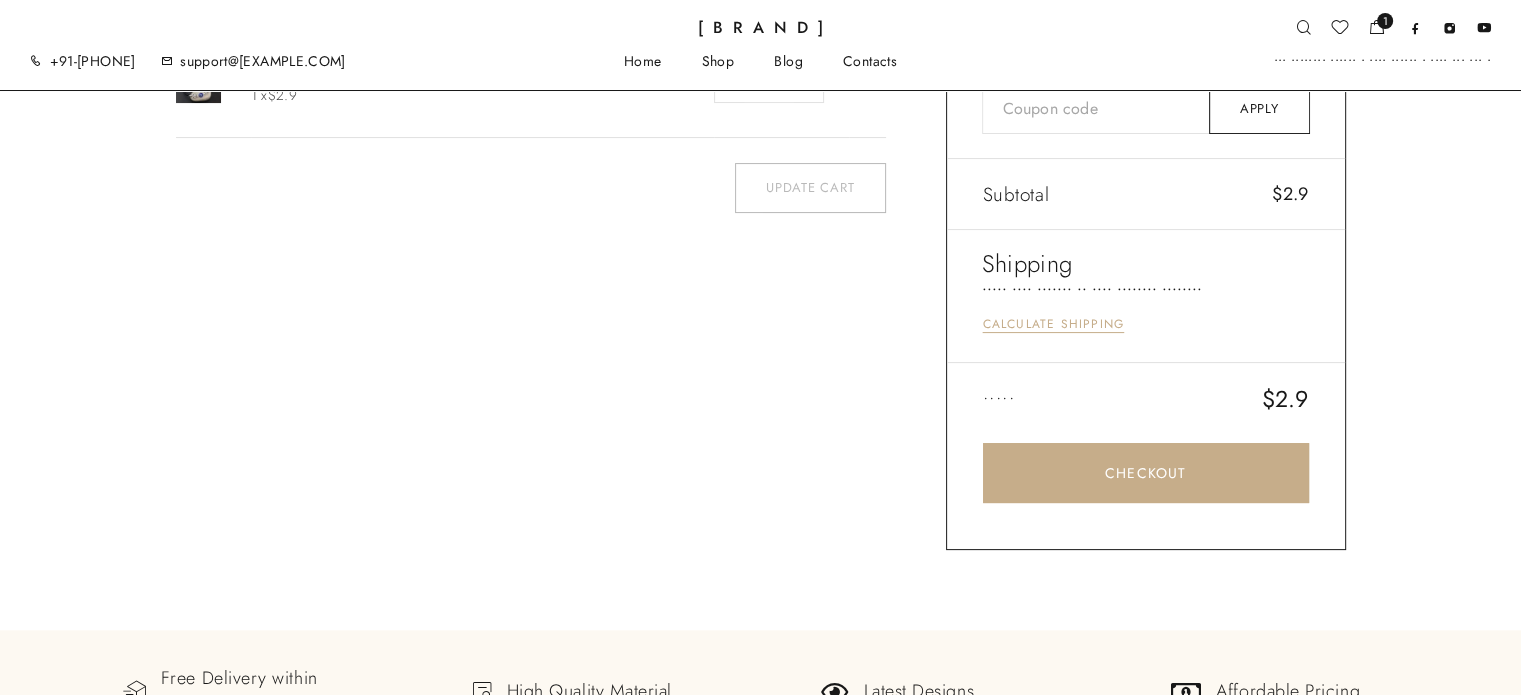 click on "Calculate shipping" at bounding box center [1054, 324] 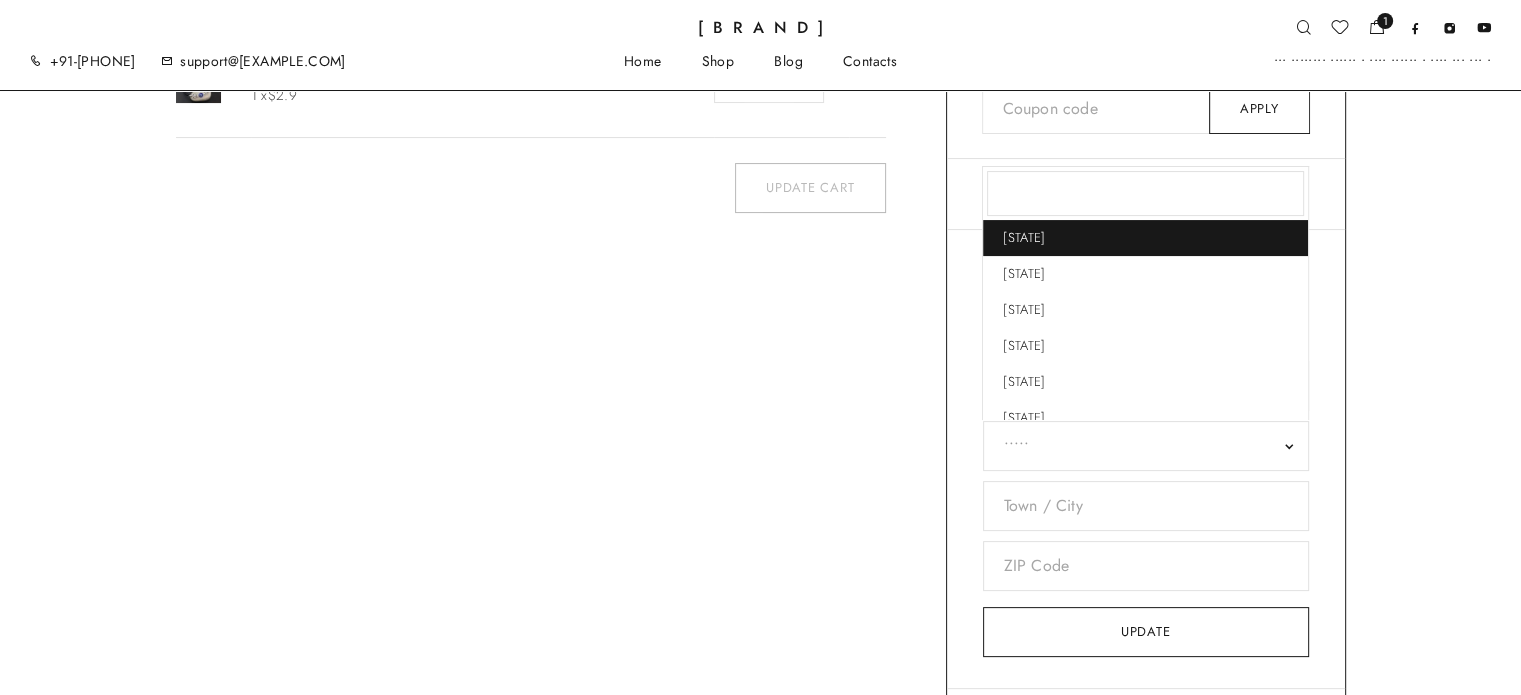 click on "•••••" at bounding box center [1146, 445] 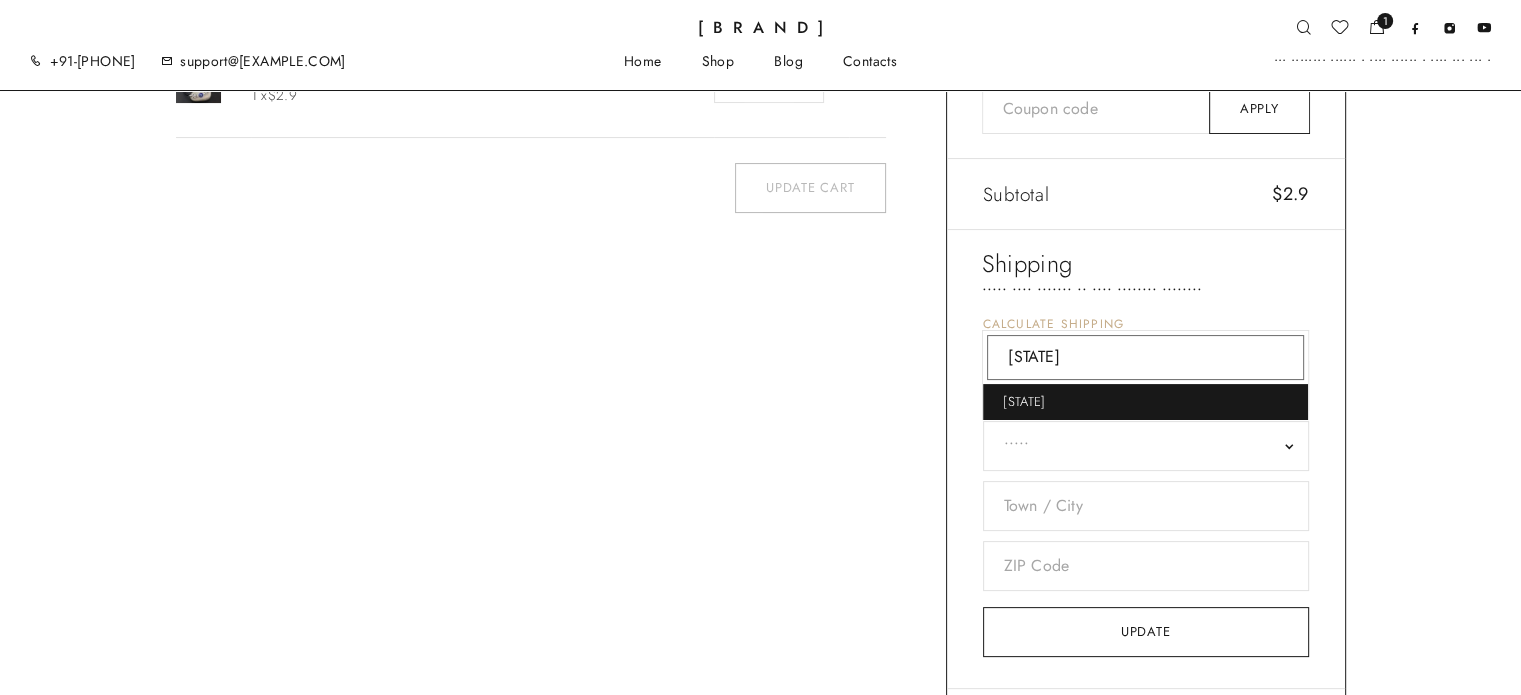 type on "[STATE]" 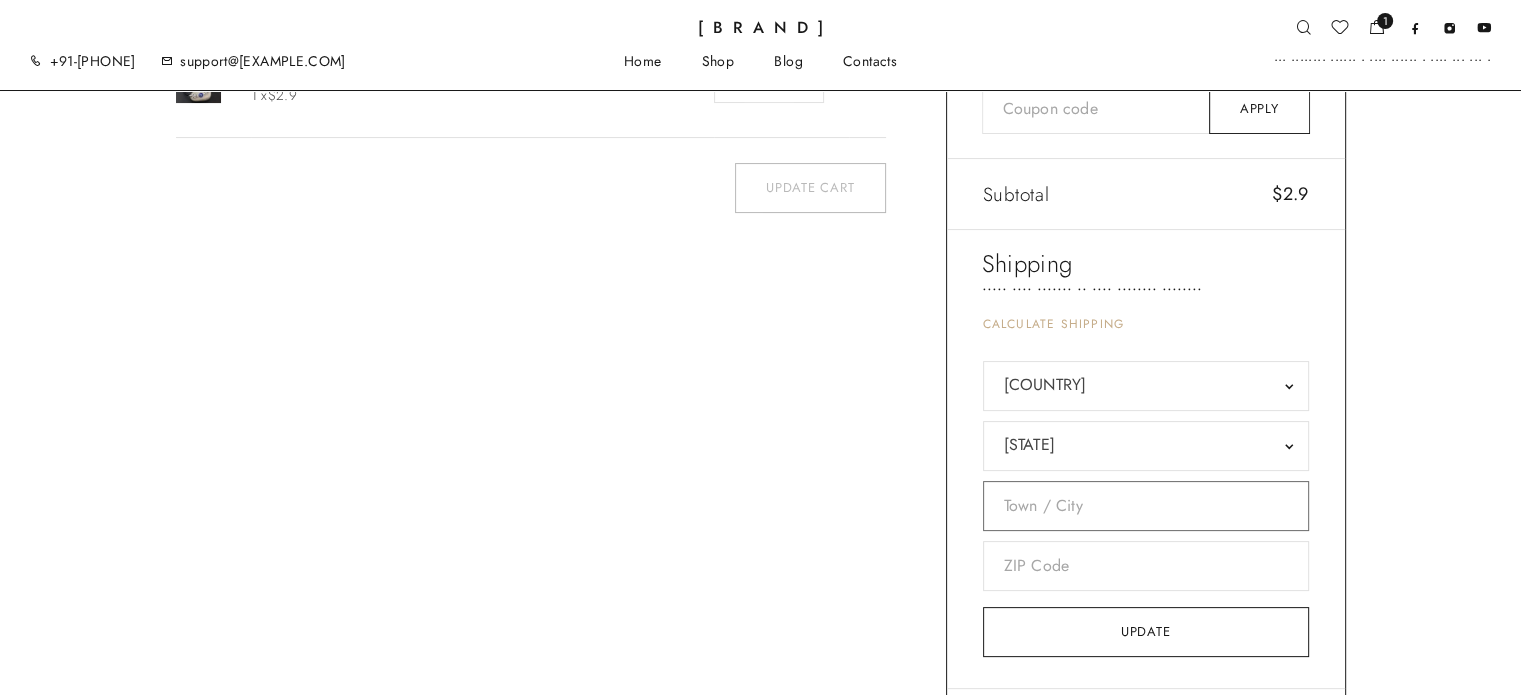 click at bounding box center [1146, 506] 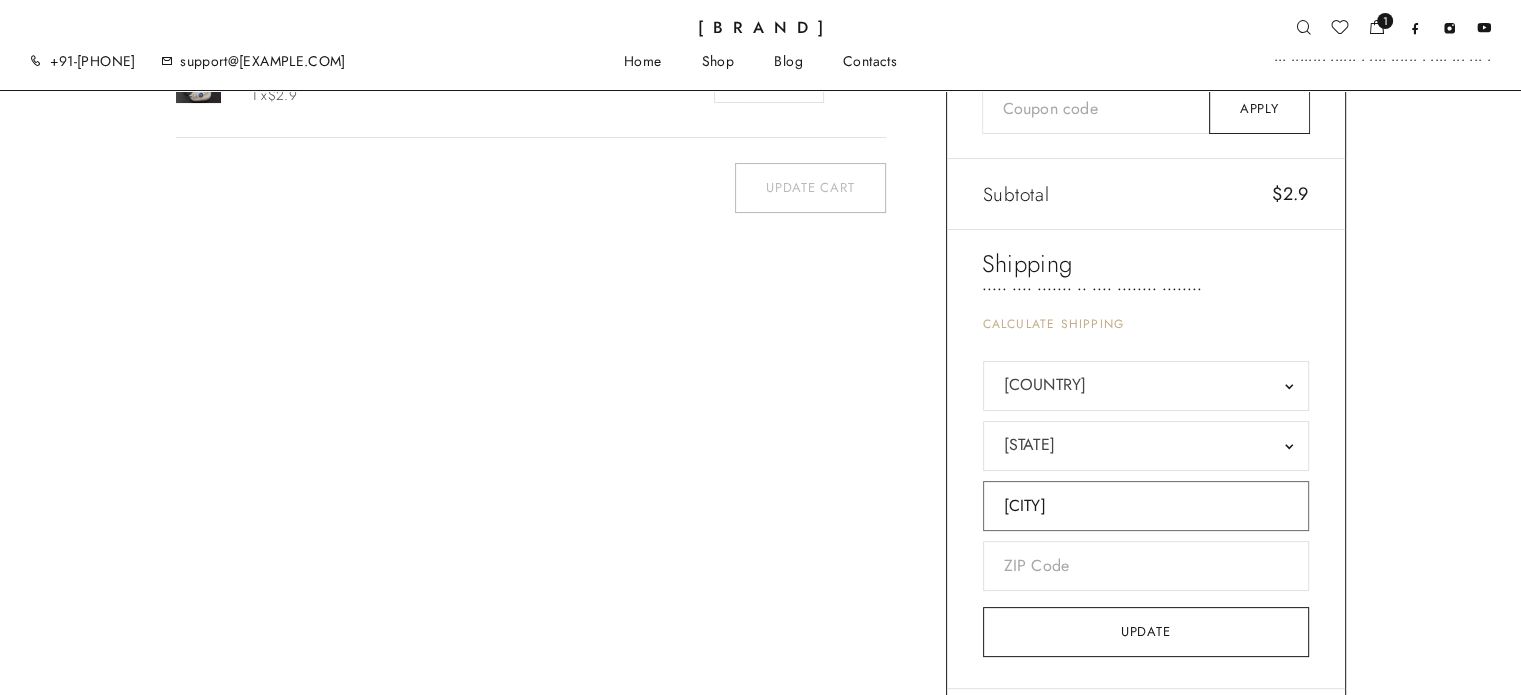 type on "[CITY]" 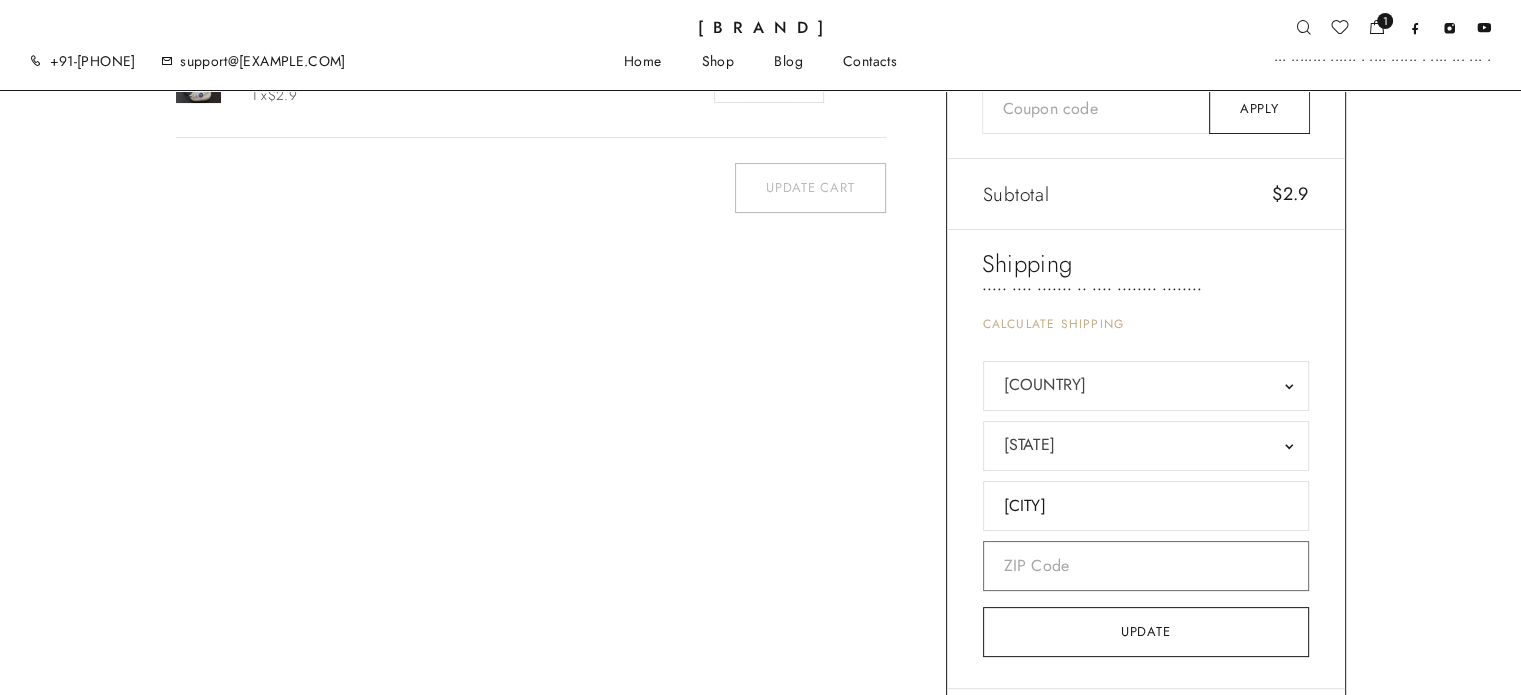 click at bounding box center [1146, 566] 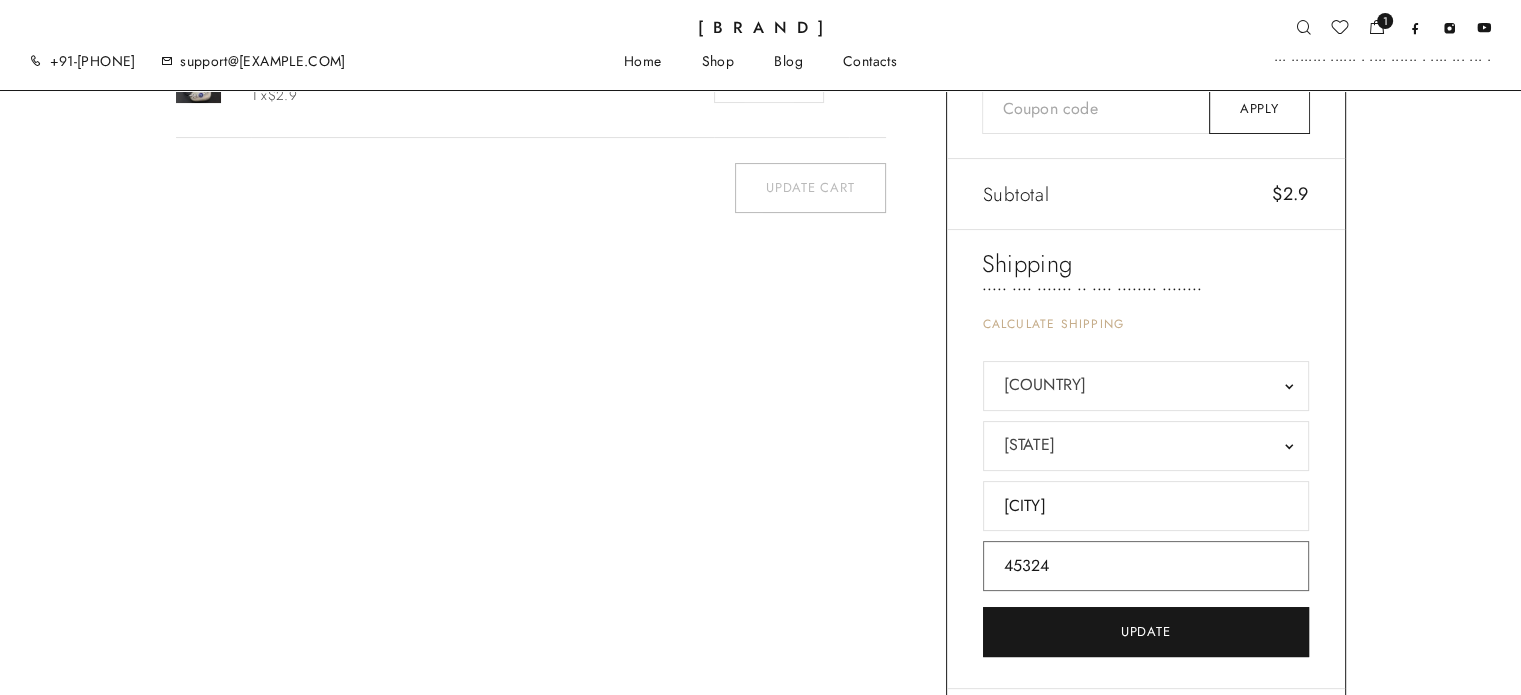type on "45324" 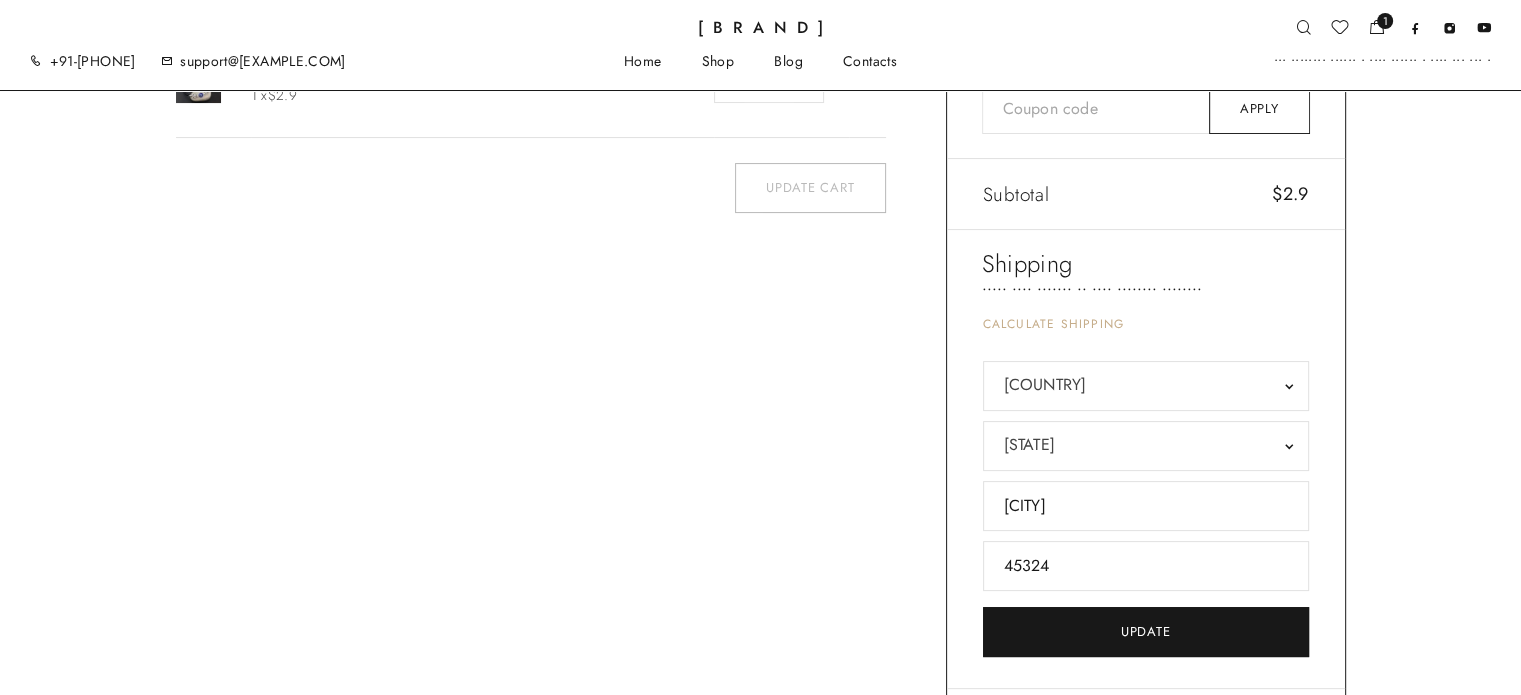 click on "Update" at bounding box center (1146, 632) 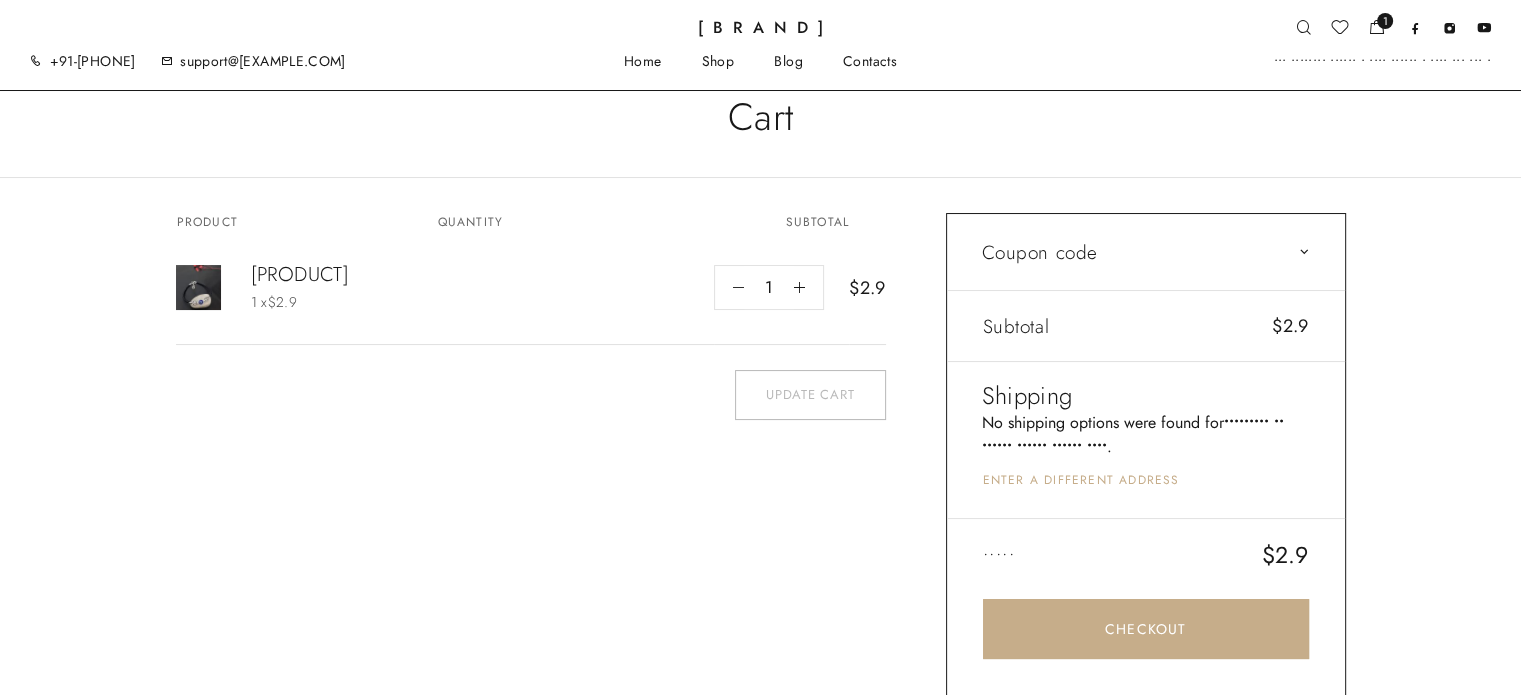 scroll, scrollTop: 135, scrollLeft: 0, axis: vertical 